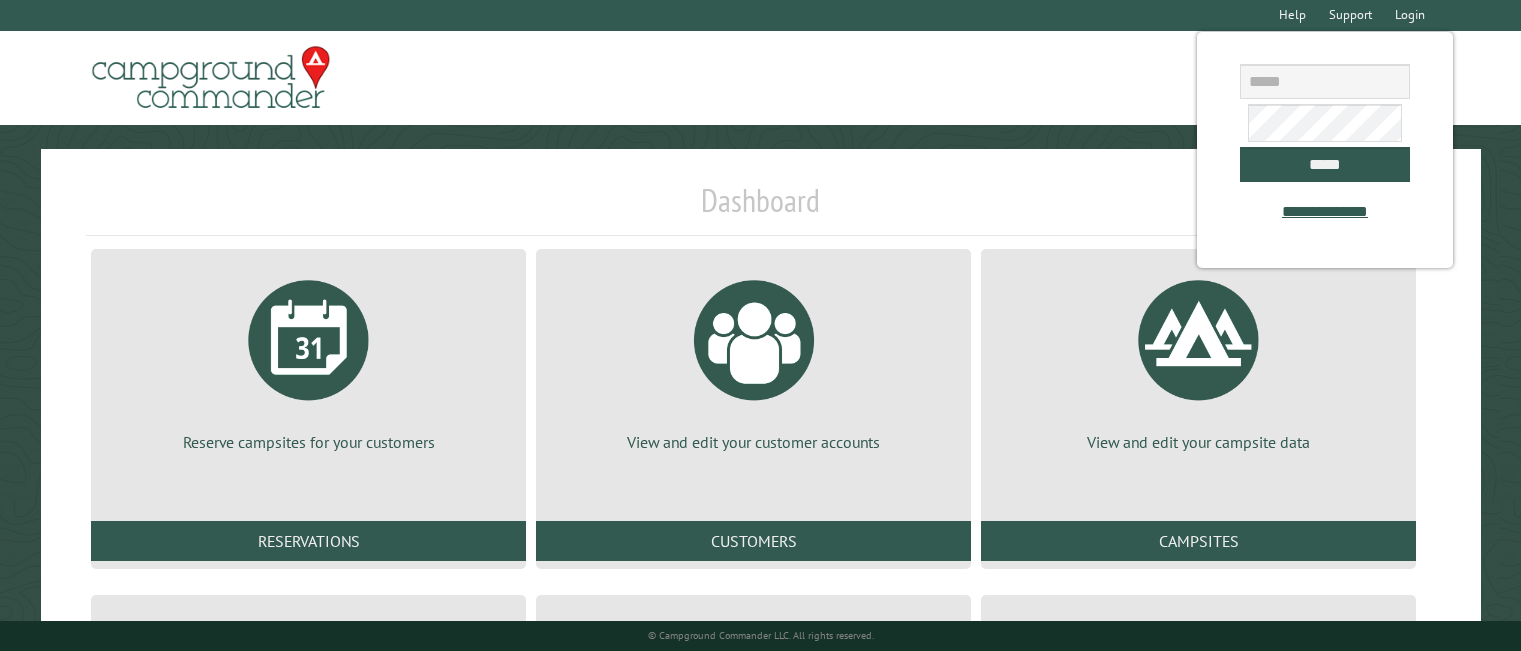 scroll, scrollTop: 0, scrollLeft: 0, axis: both 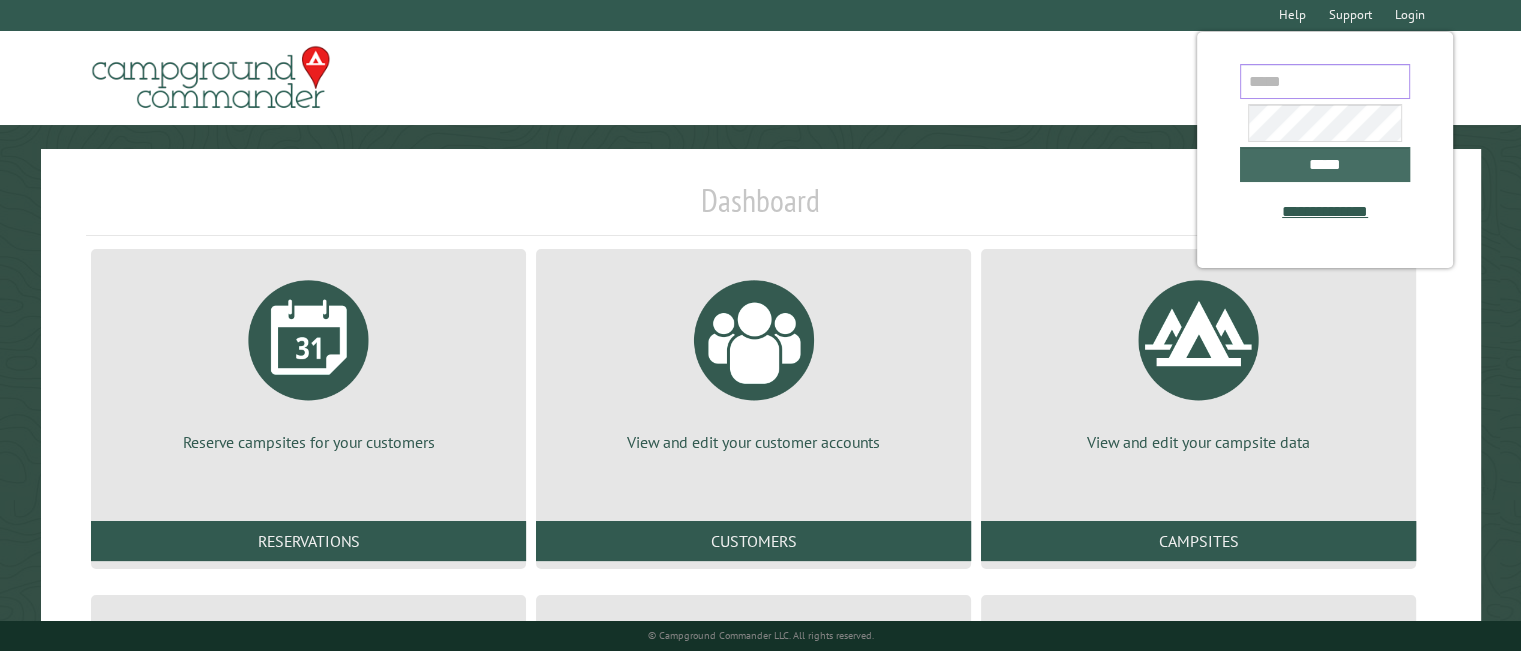 type on "**********" 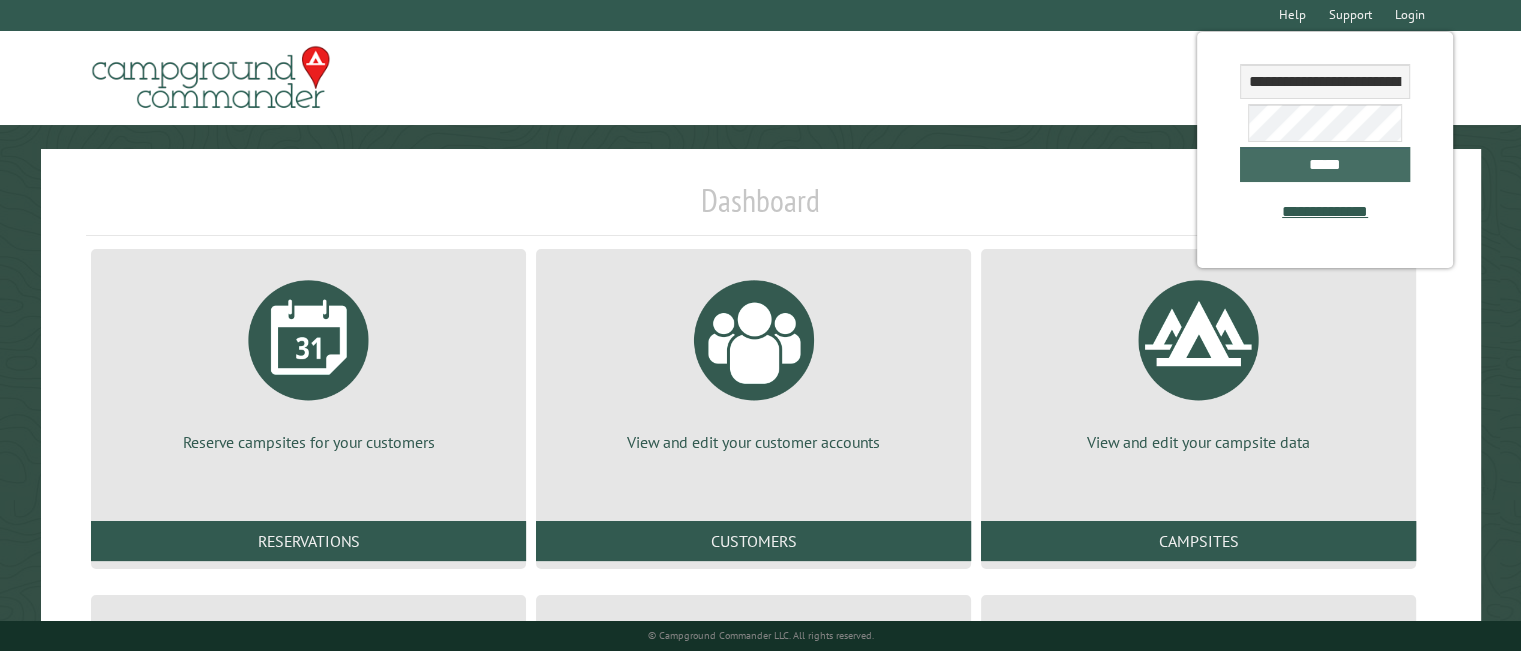 click on "*****" at bounding box center [1325, 164] 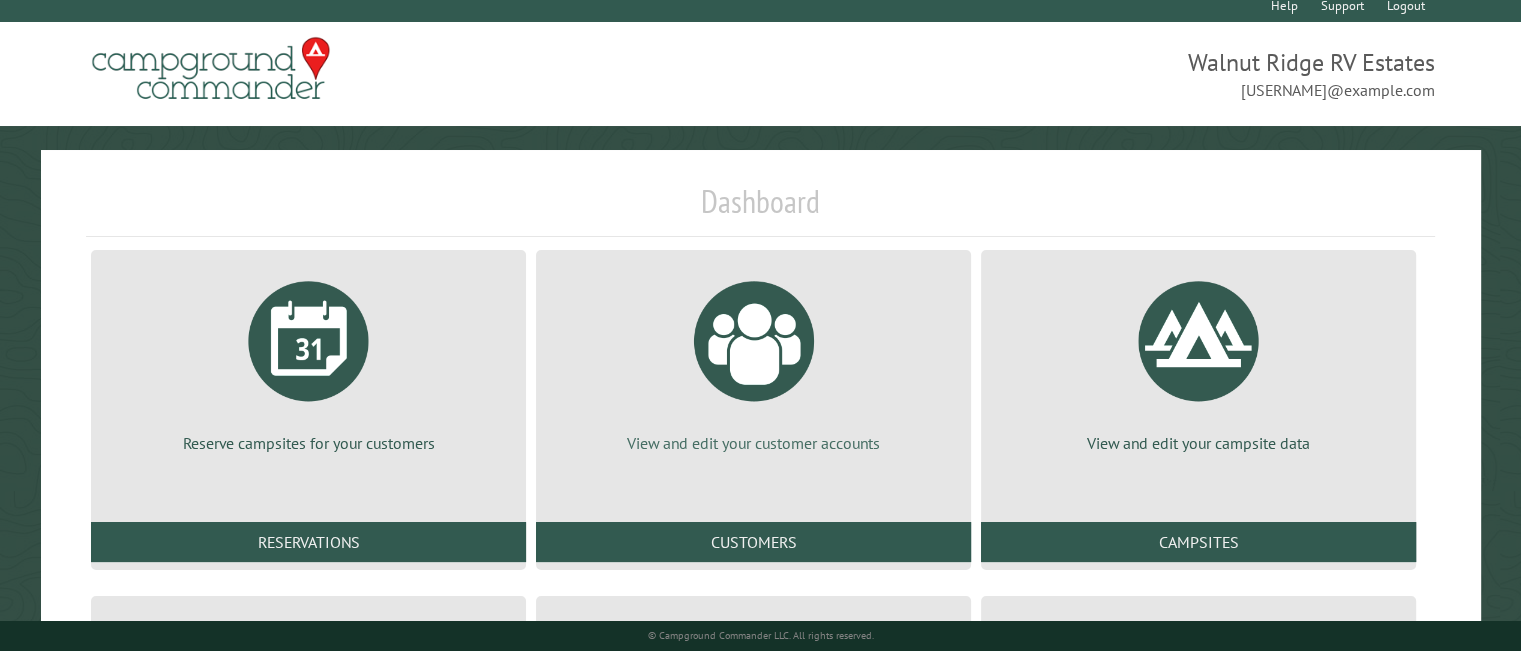 scroll, scrollTop: 200, scrollLeft: 0, axis: vertical 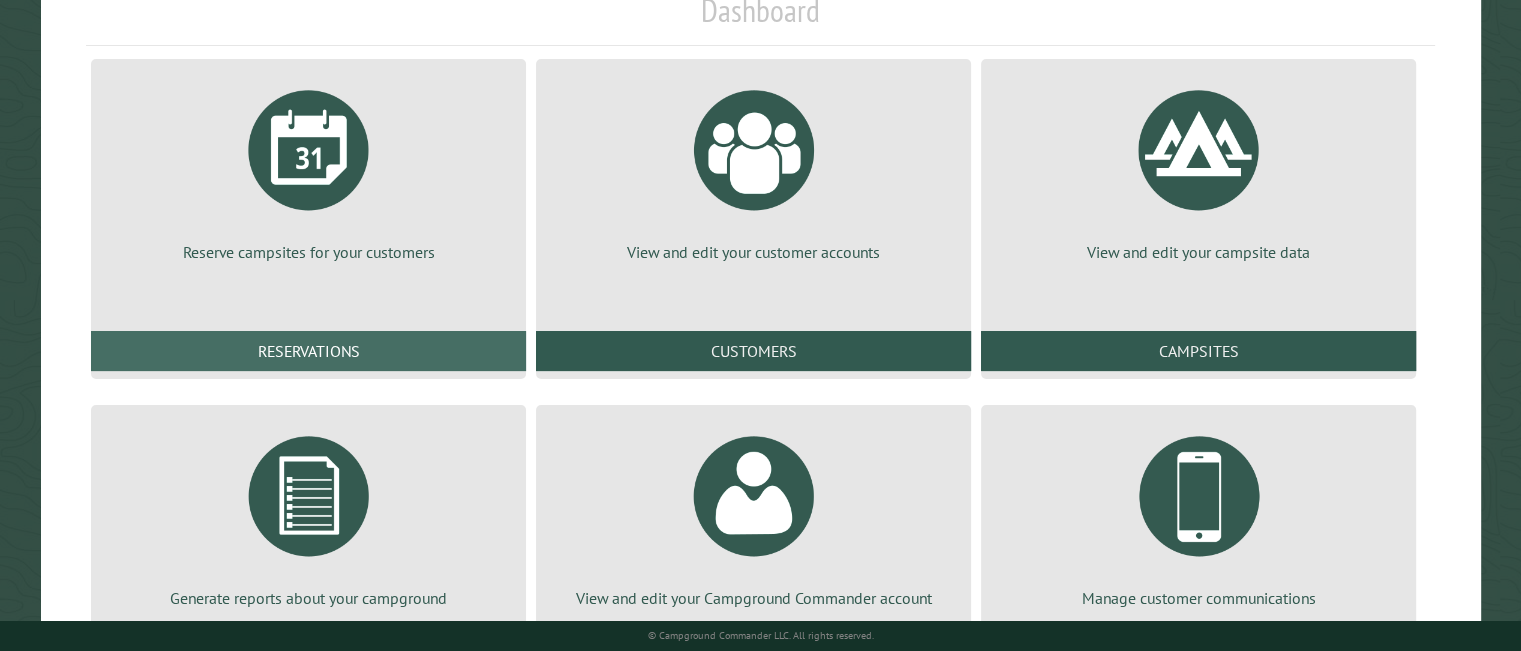 click on "Reservations" at bounding box center [308, 351] 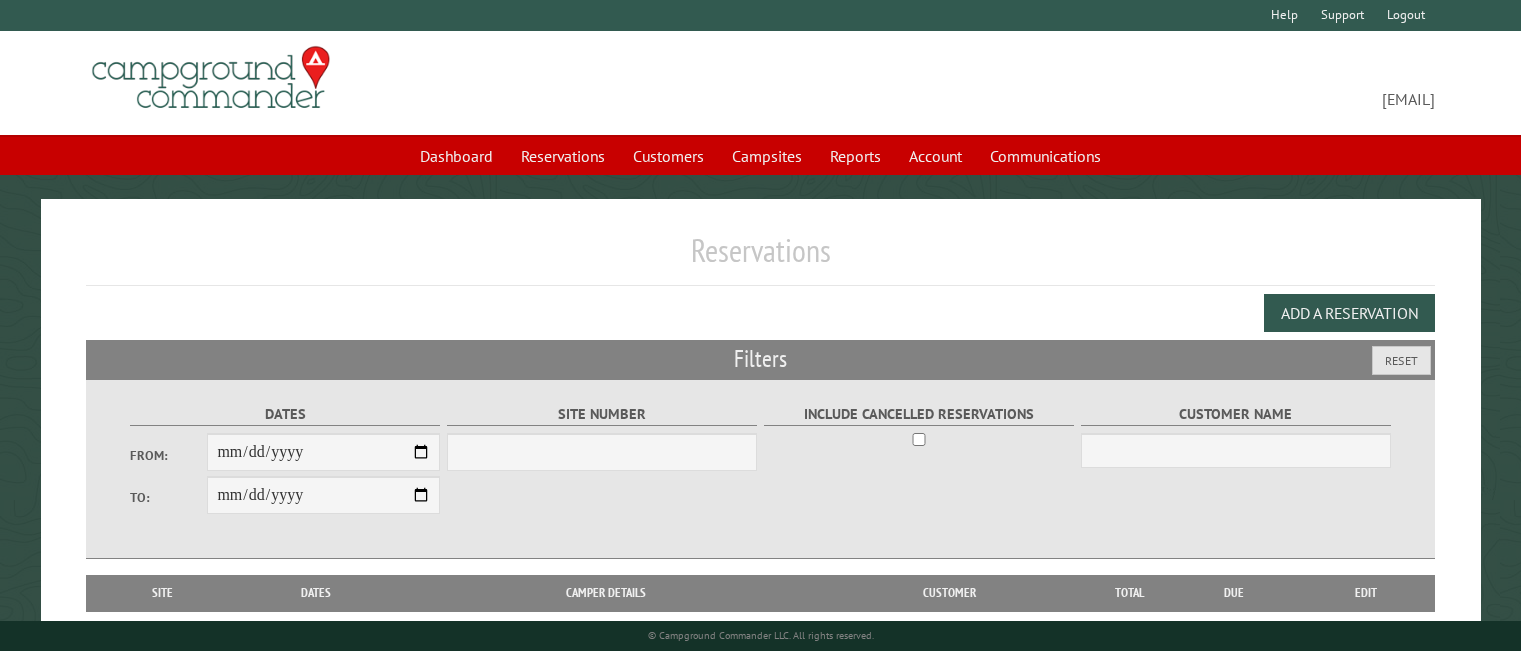 scroll, scrollTop: 0, scrollLeft: 0, axis: both 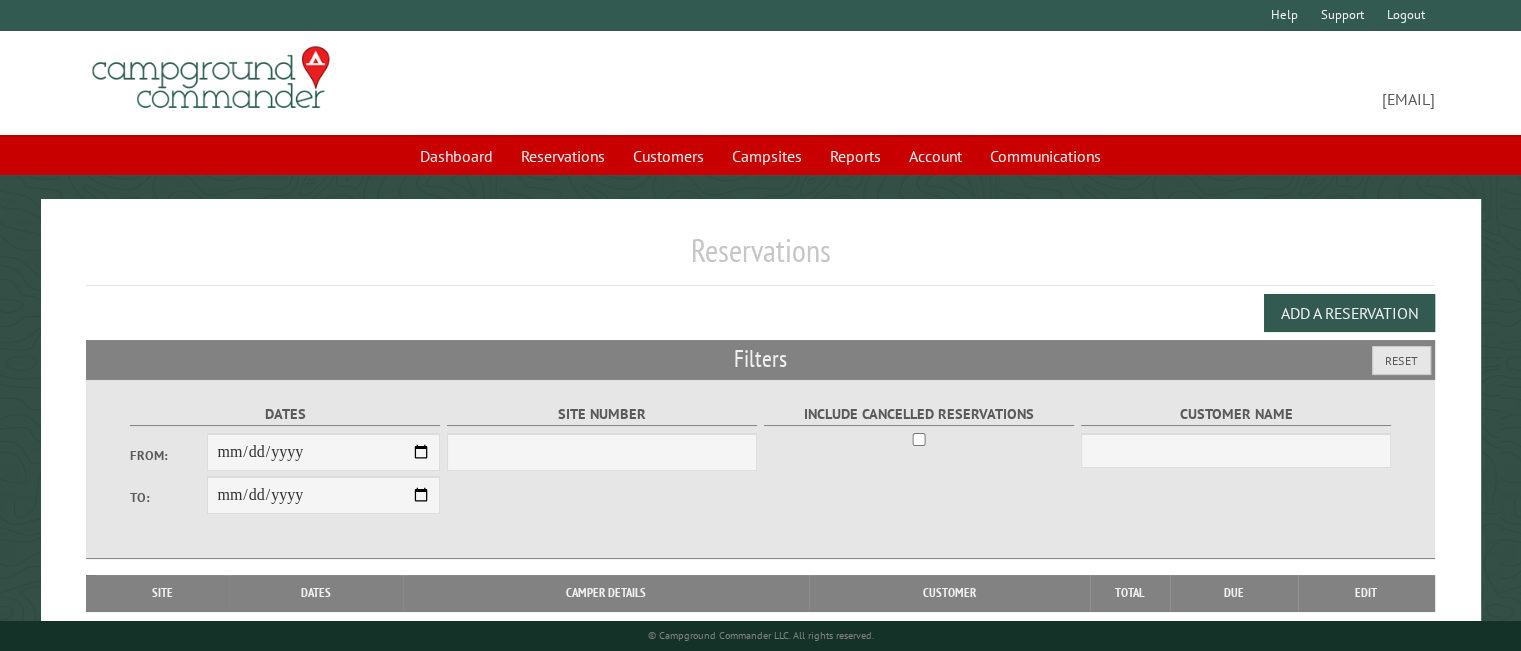 select on "***" 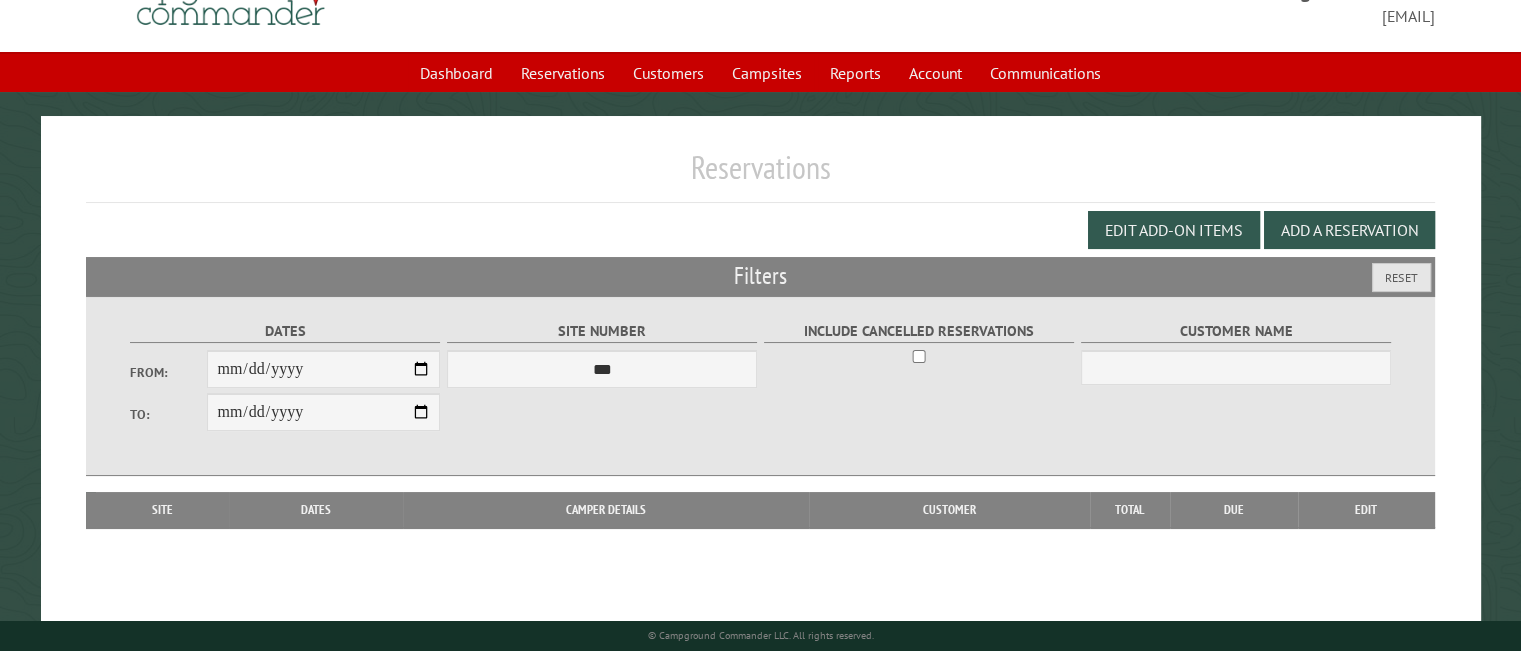 scroll, scrollTop: 116, scrollLeft: 0, axis: vertical 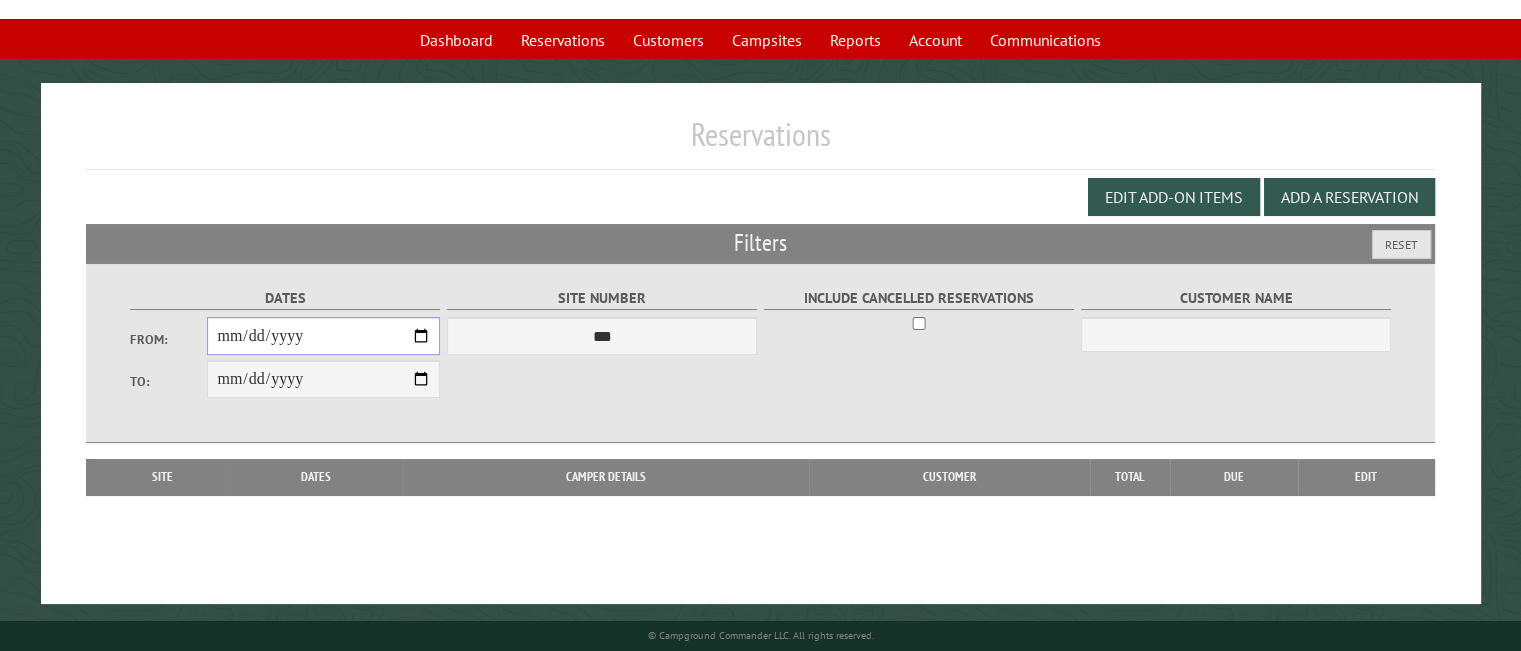 click on "From:" at bounding box center (323, 336) 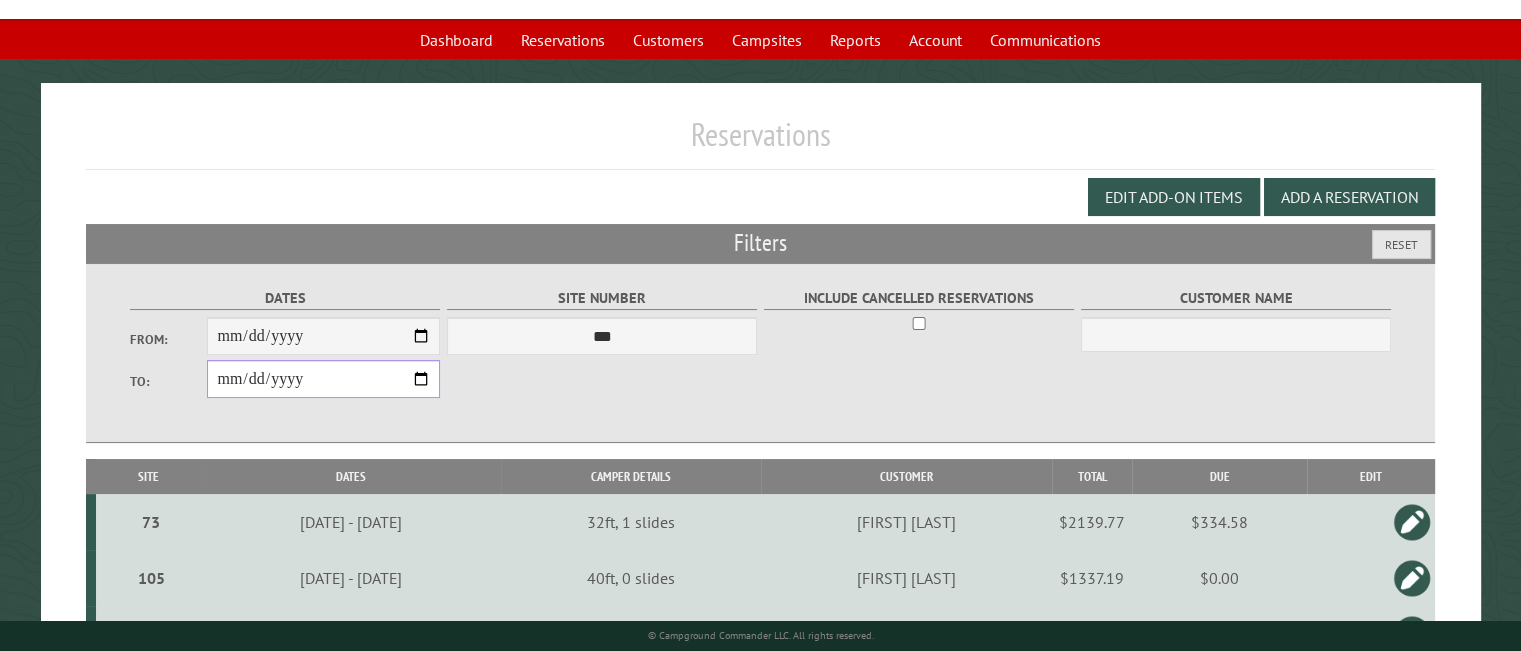 click on "**********" at bounding box center (323, 379) 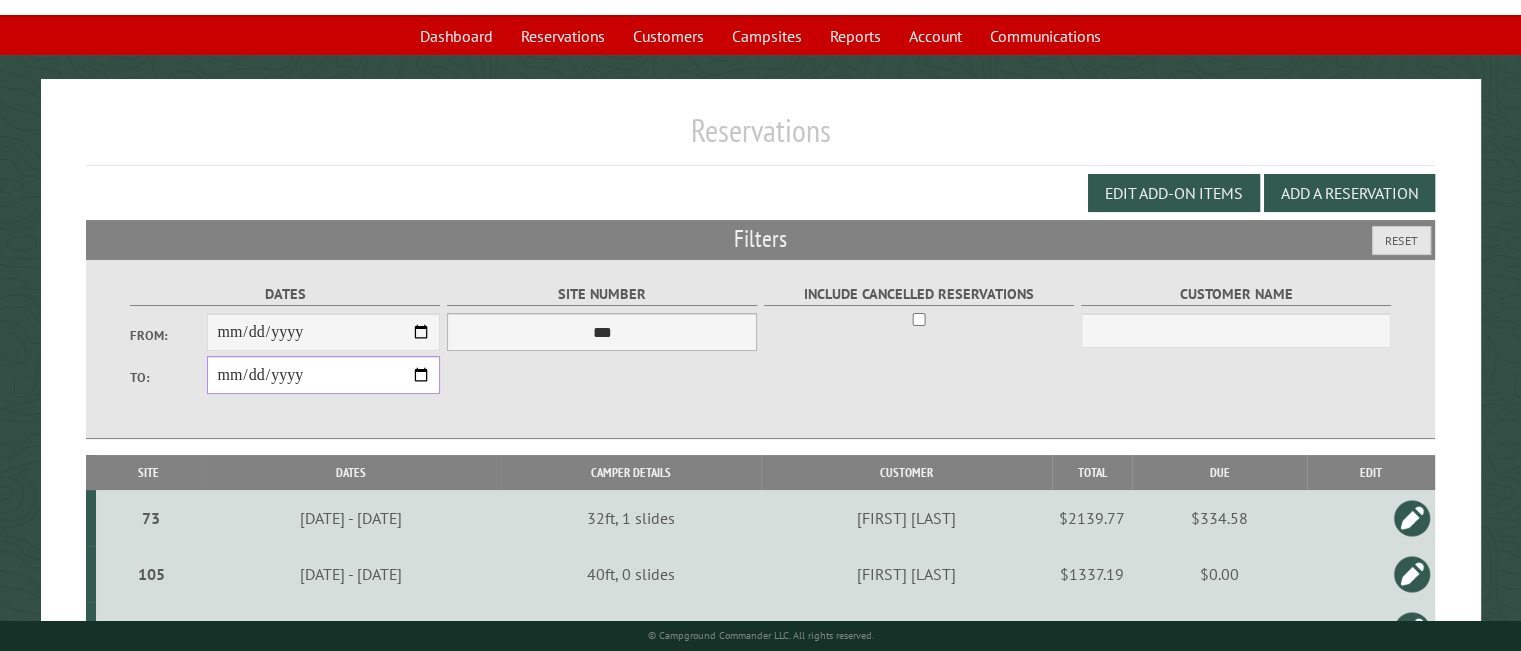 scroll, scrollTop: 100, scrollLeft: 0, axis: vertical 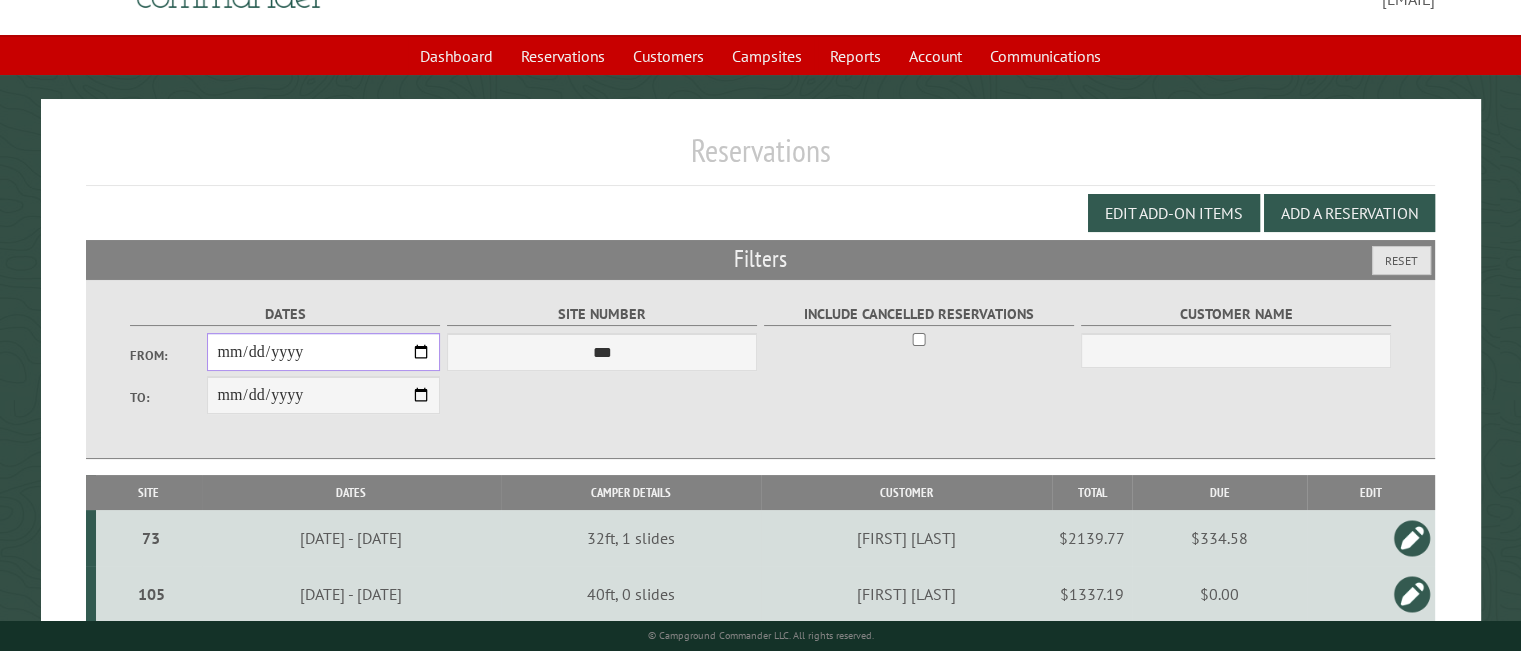 click on "**********" at bounding box center (323, 352) 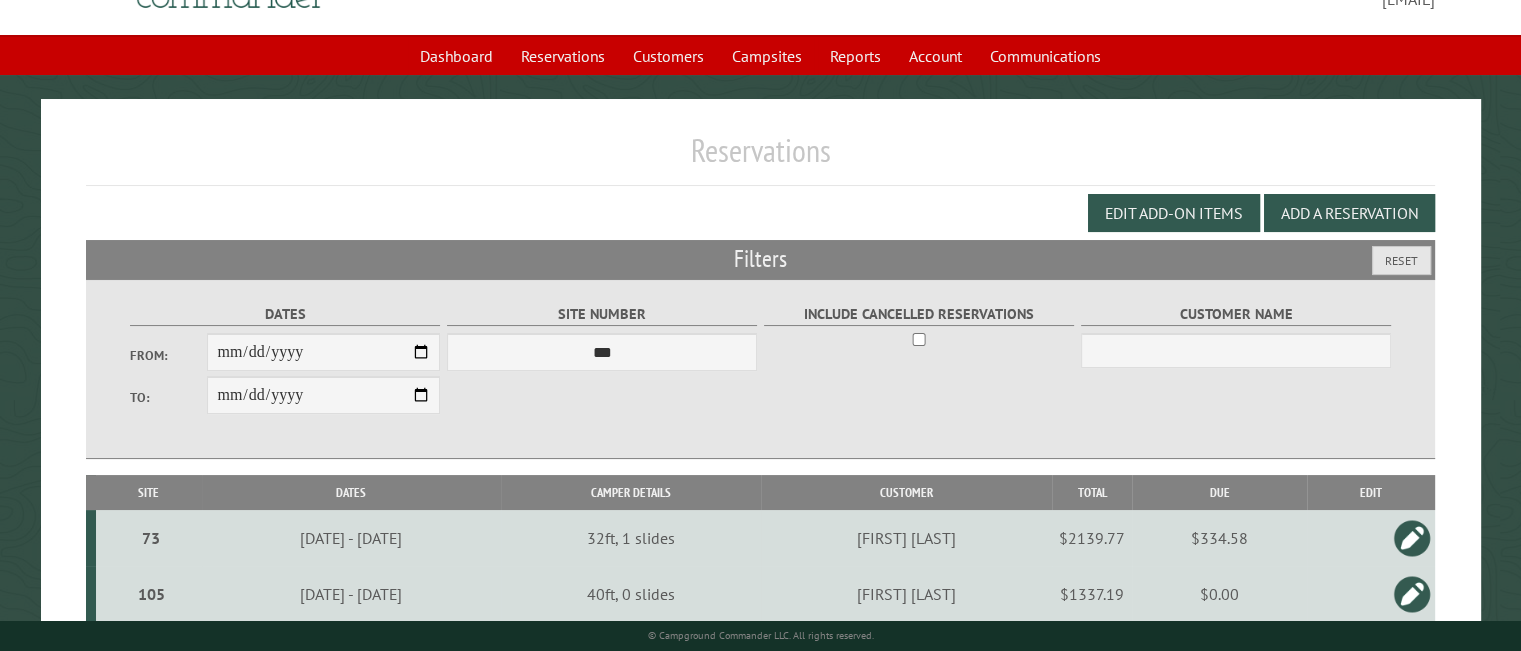 click on "Site Number" at bounding box center (602, 314) 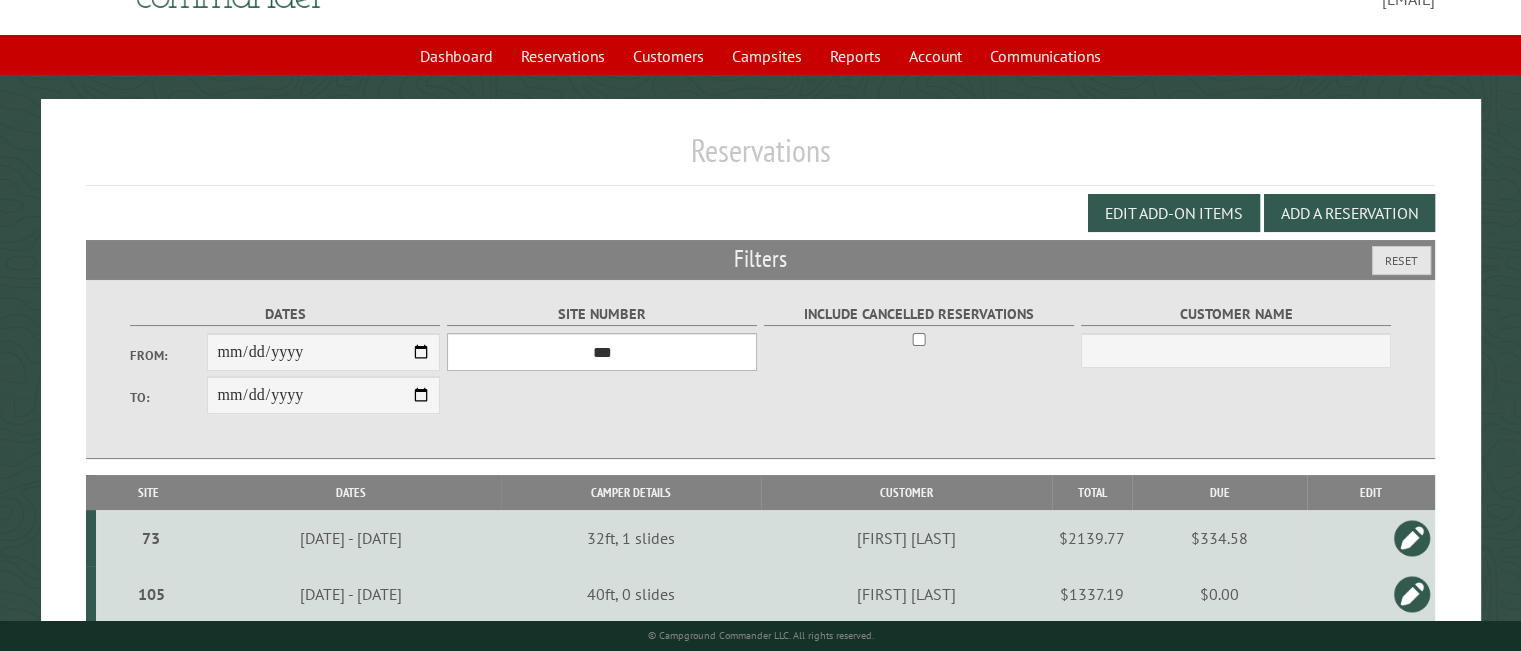 click on "*** * * * * * * * * * ** ** ** ** ** ** ** ** ** ** ** ** ** ** ** ** ** ** ** ** ** ** ** ** ** ** ** ** ** ** ** ** ** ** ** ** ** ** ** ** ** ** ** ** ** ** ** ** ** ** ** ** ** ** ** ** ** ** ** ** ** ** ** ** ** ** ** ** ** ** ** ** ** ** ** ** ** ** ** ** ** ** ** ** ** ** ** ** ** ** *** *** *** *** *** *** ** ** ** ** ** ** ** ** ** ***" at bounding box center [602, 352] 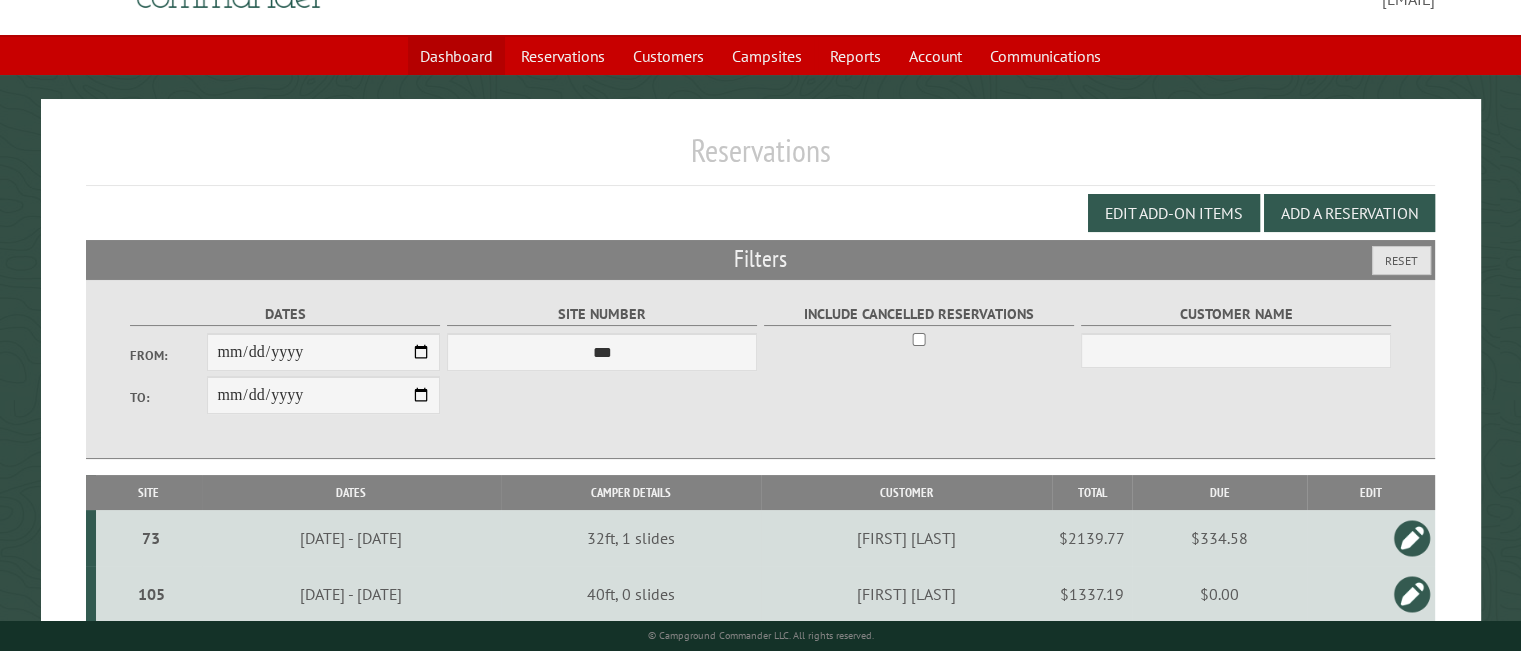 click on "Dashboard" at bounding box center [456, 56] 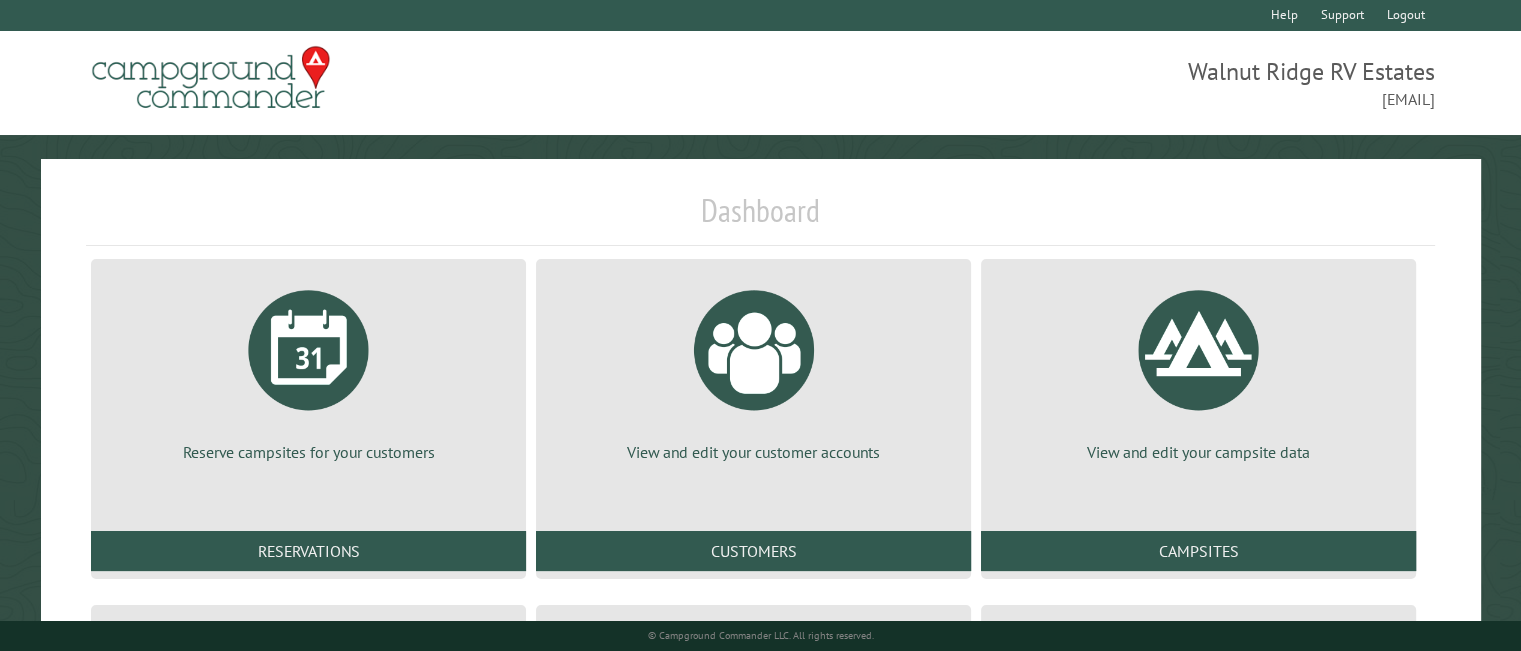 scroll, scrollTop: 350, scrollLeft: 0, axis: vertical 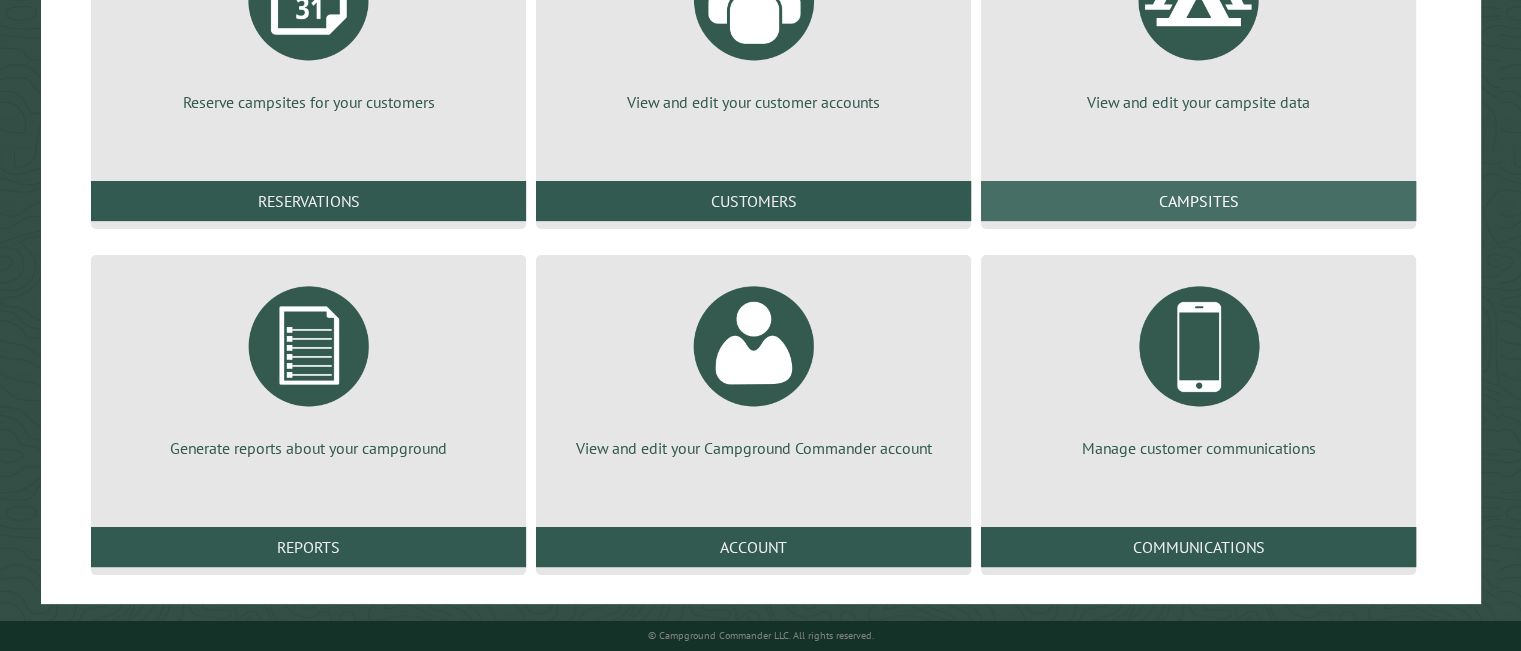 click on "Campsites" at bounding box center (1198, 201) 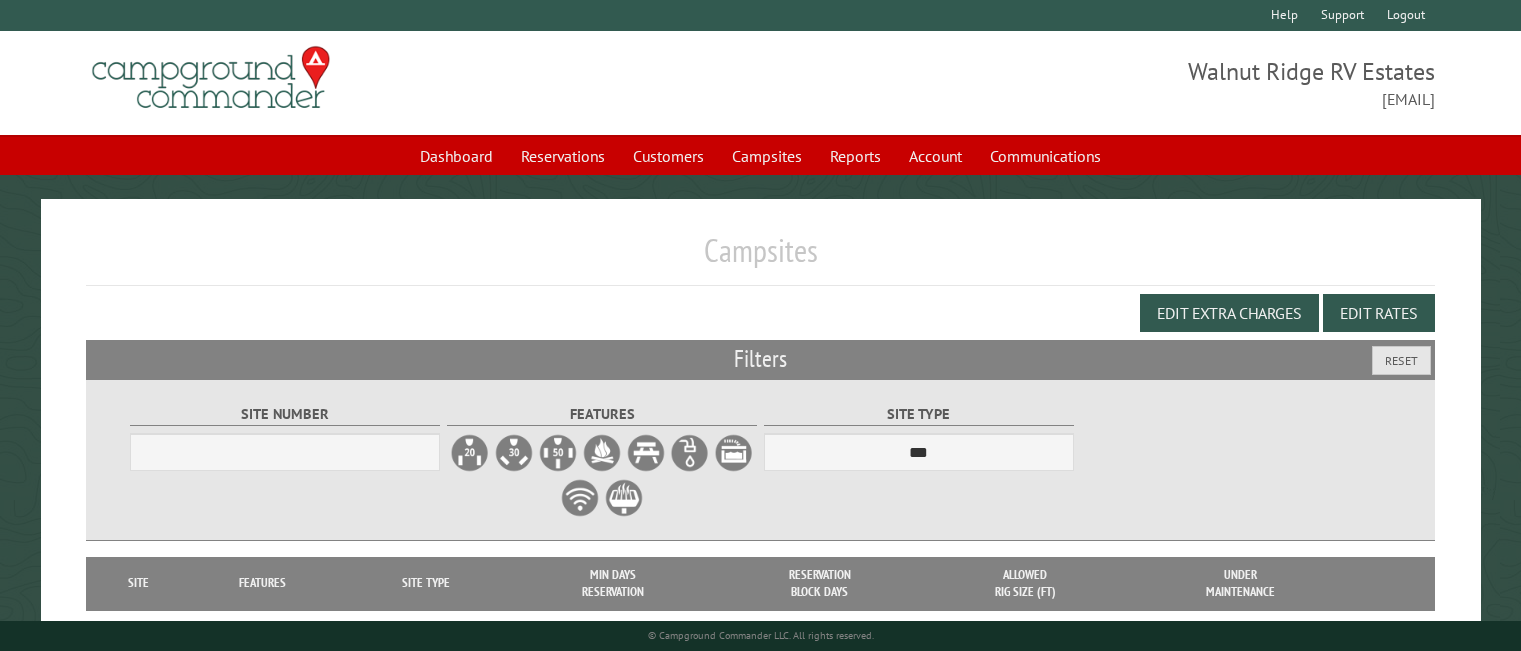scroll, scrollTop: 0, scrollLeft: 0, axis: both 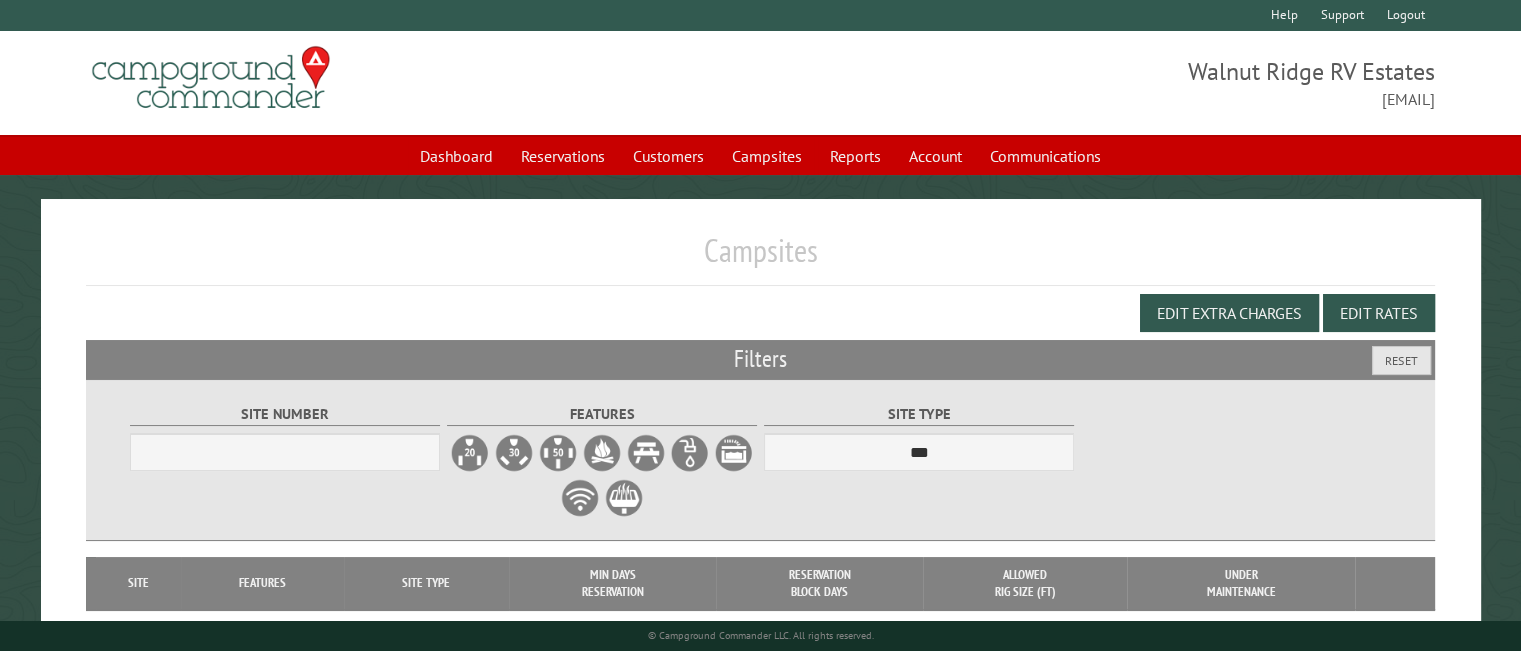 select on "***" 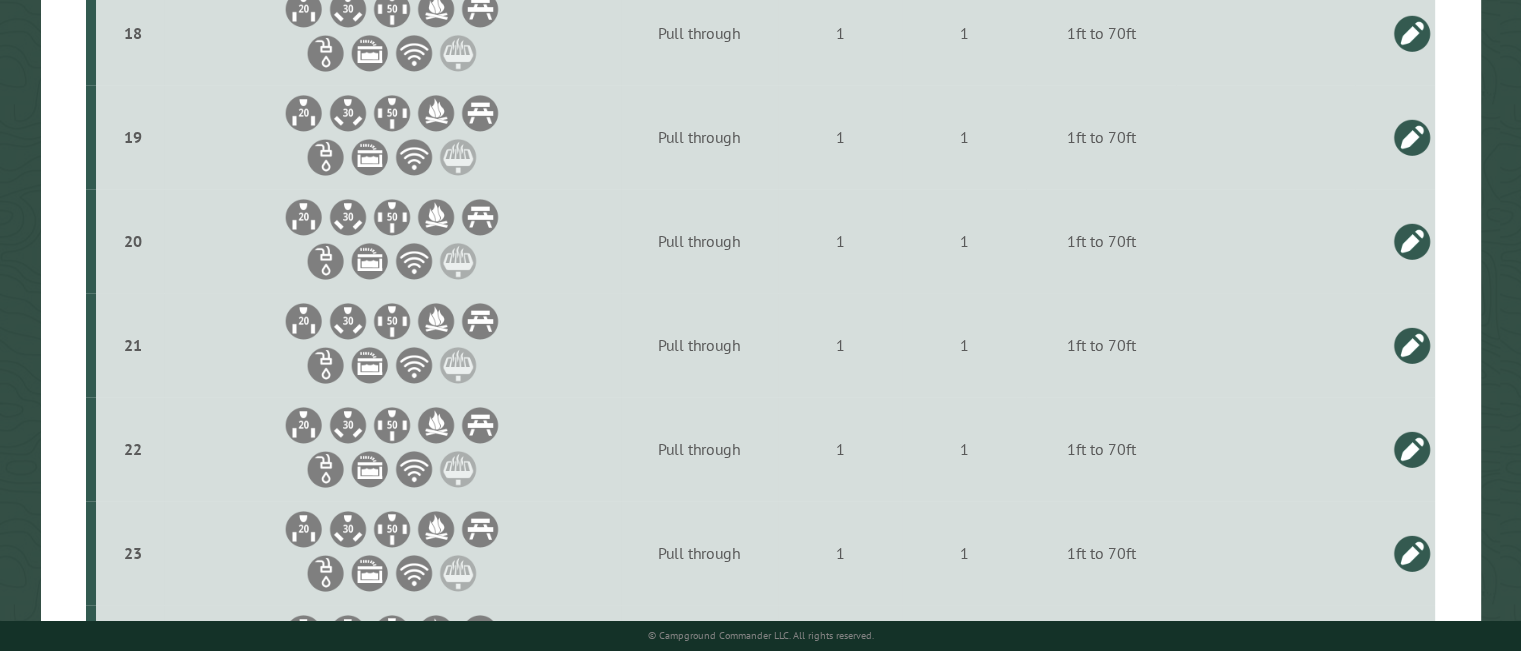 scroll, scrollTop: 2700, scrollLeft: 0, axis: vertical 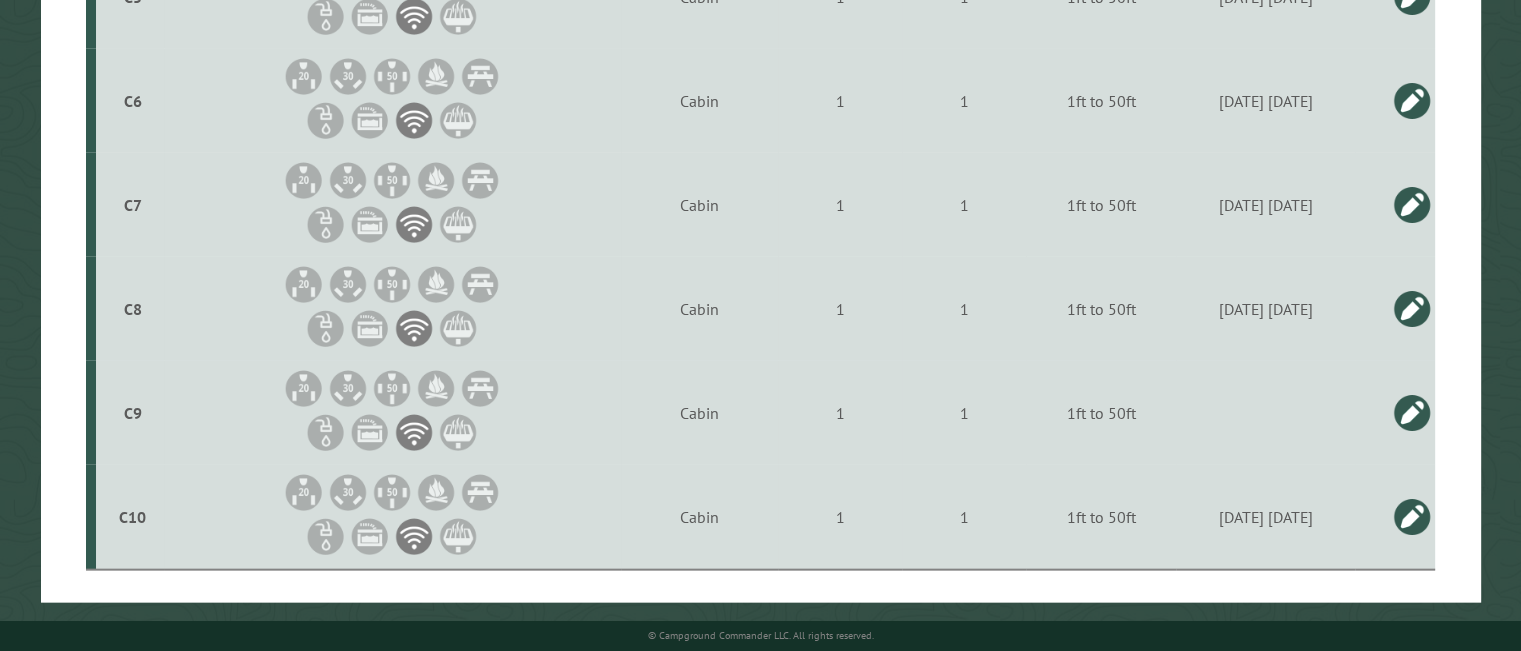 click at bounding box center (1412, 517) 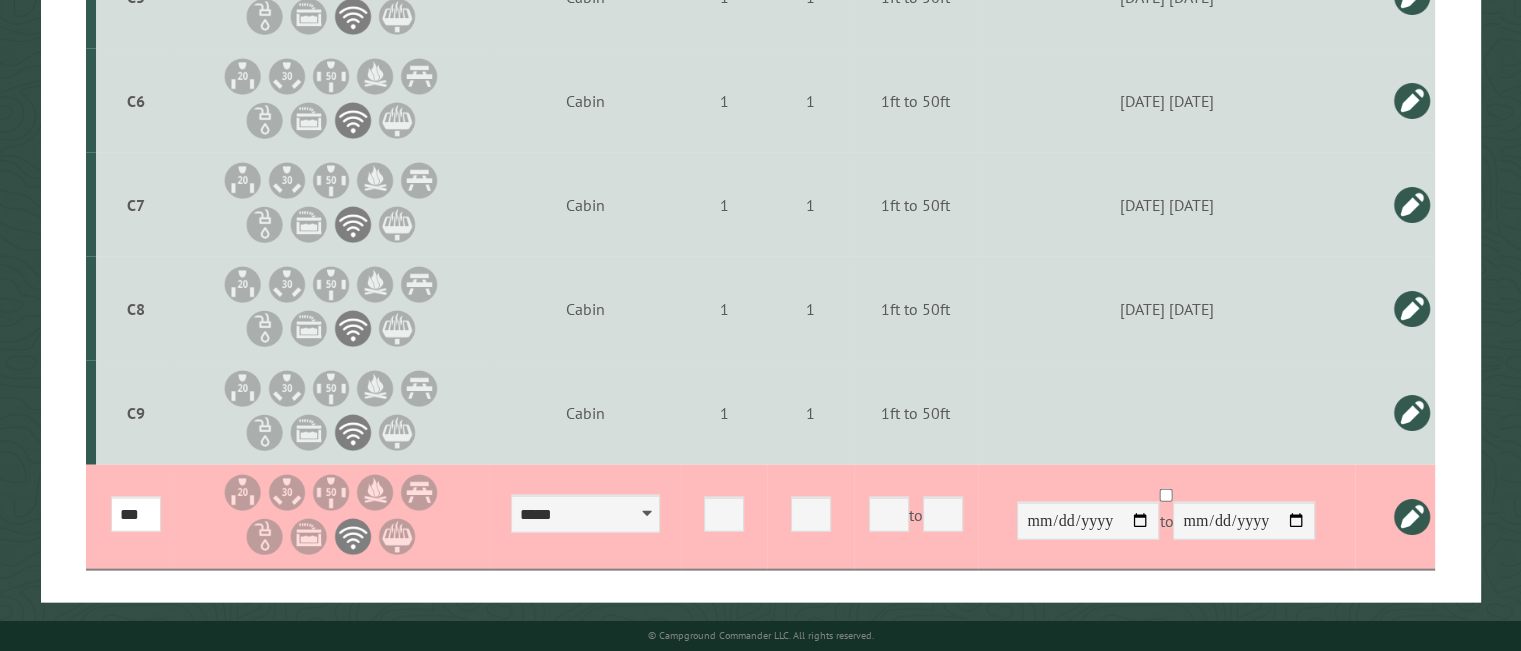 scroll, scrollTop: 12149, scrollLeft: 0, axis: vertical 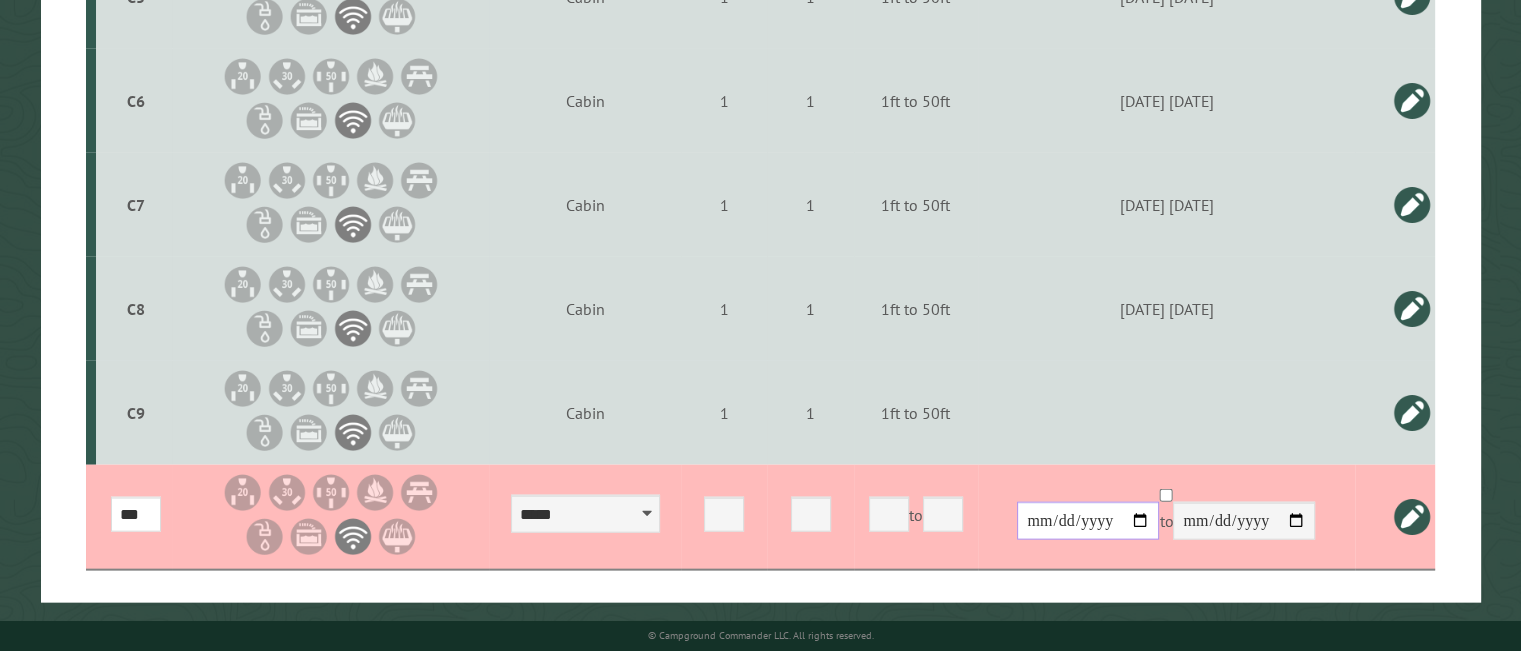 click on "**********" at bounding box center [1088, 521] 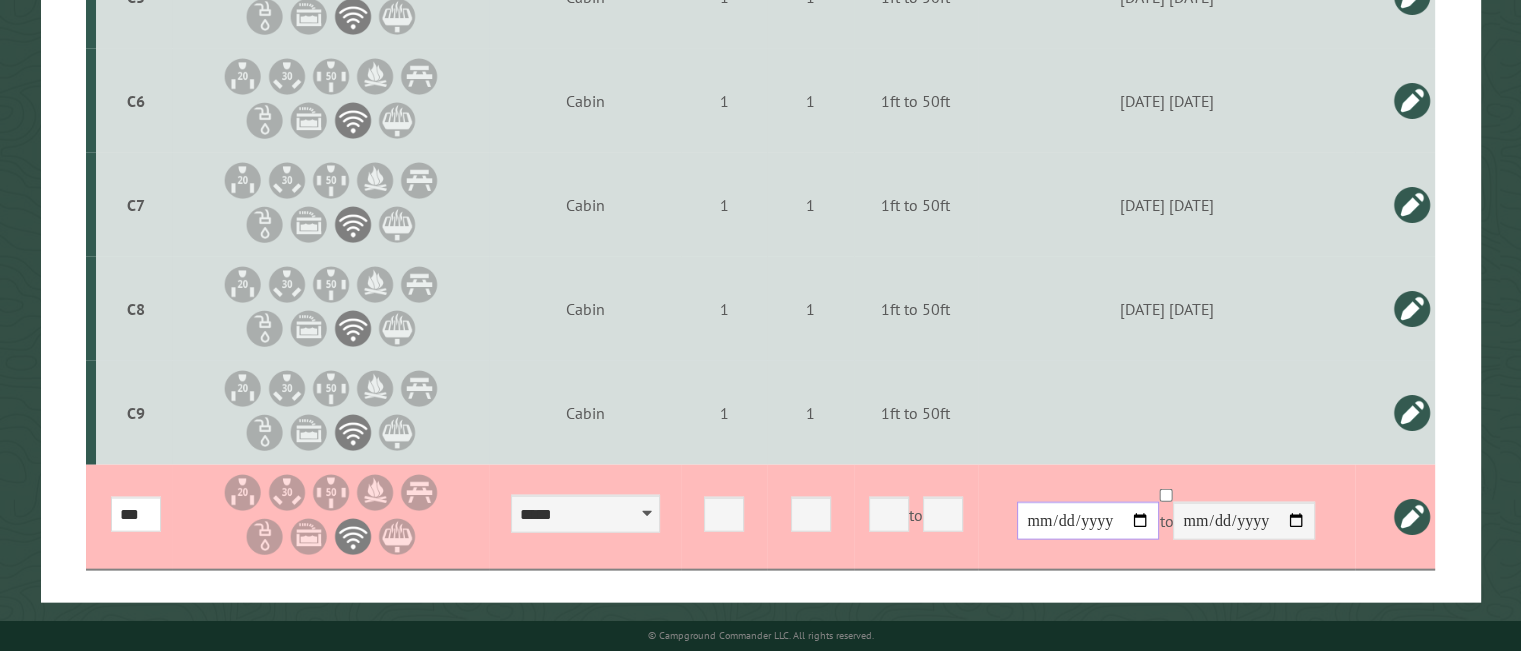 type on "**********" 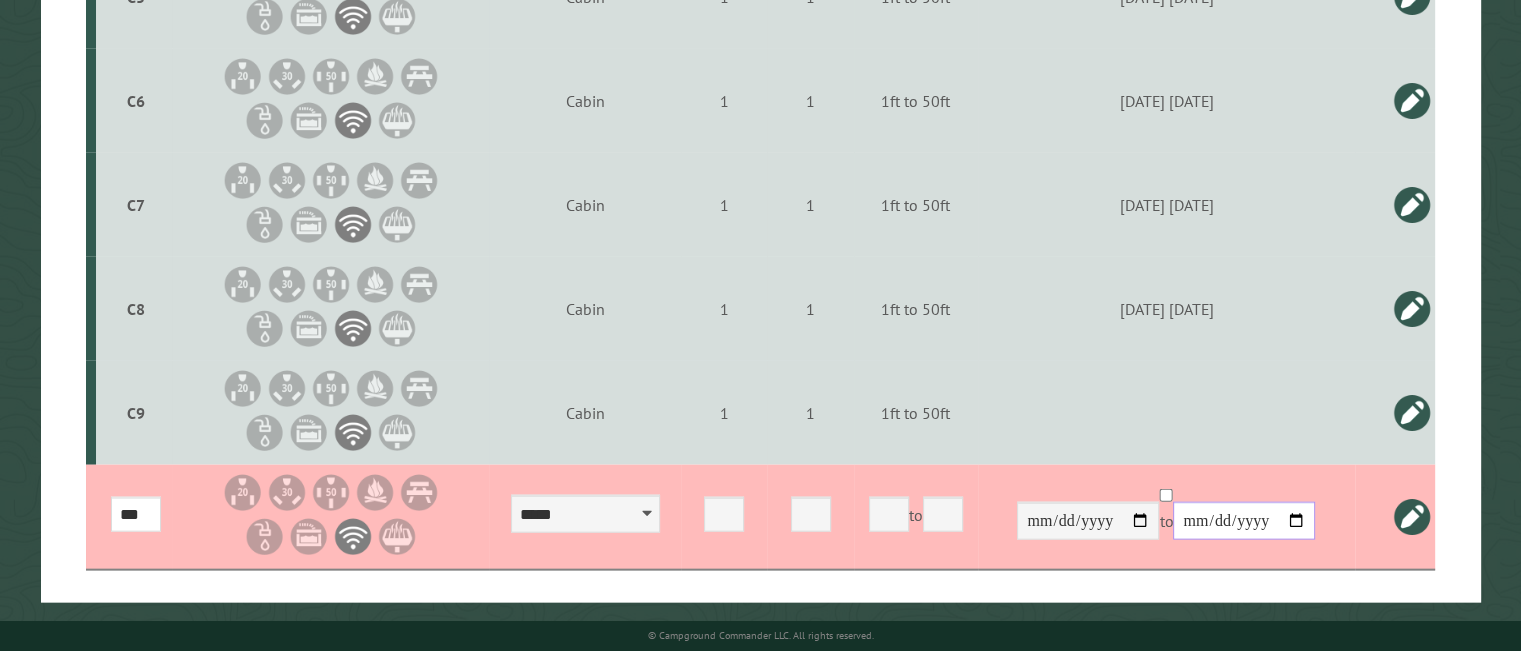 click on "**********" at bounding box center [1244, 521] 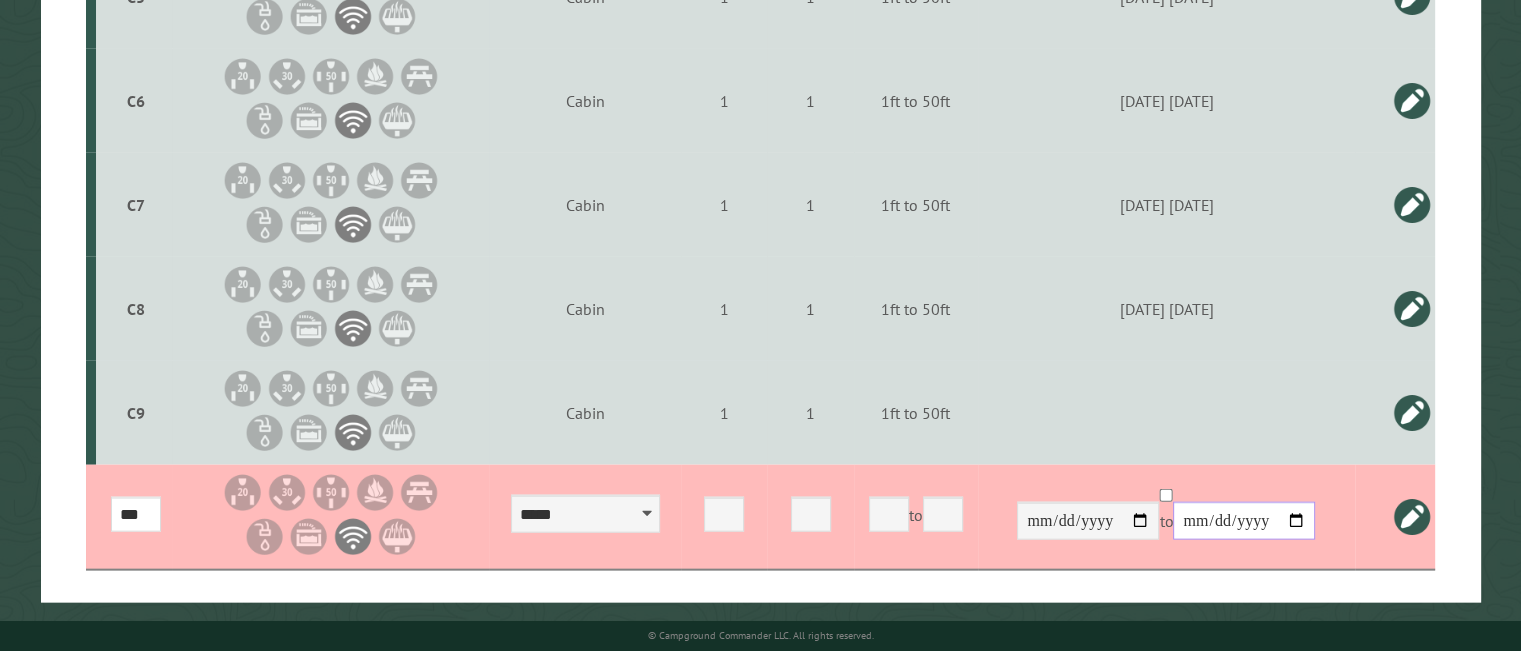 click on "**********" at bounding box center [1244, 521] 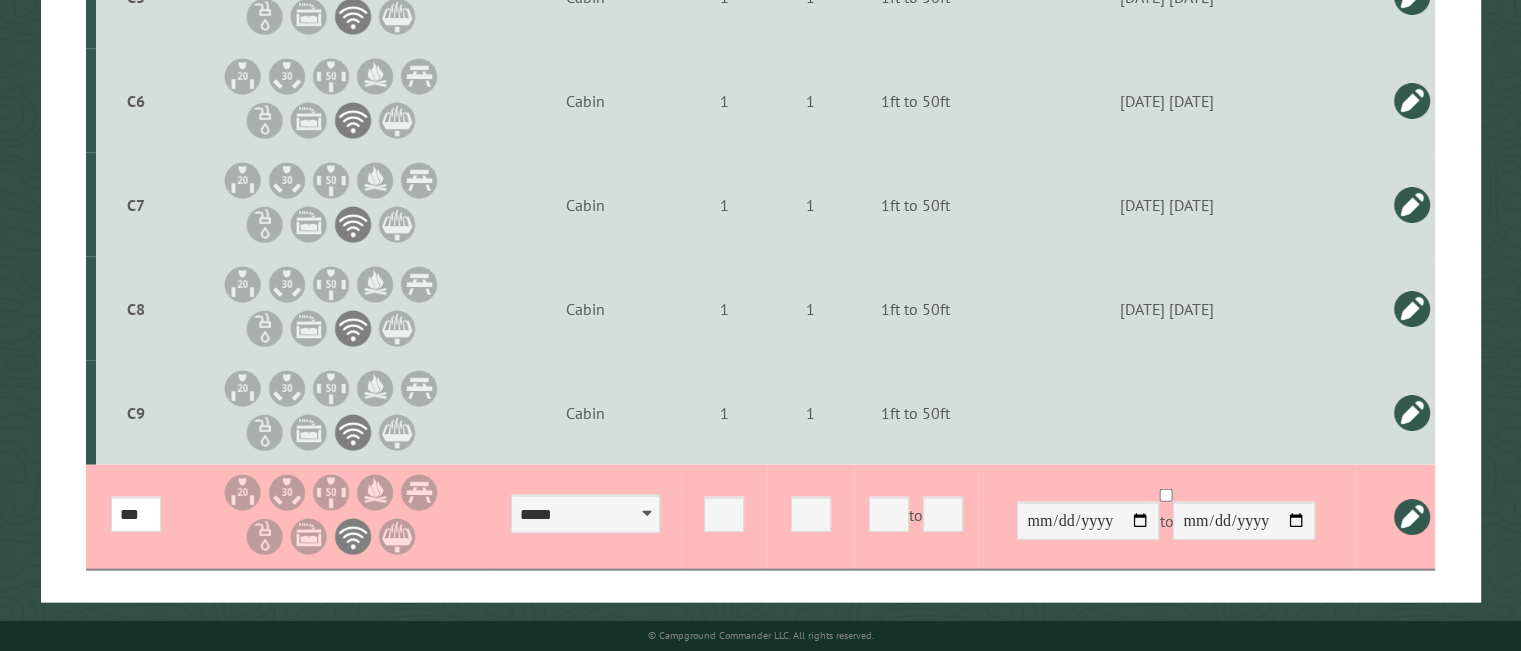 click at bounding box center (1412, 517) 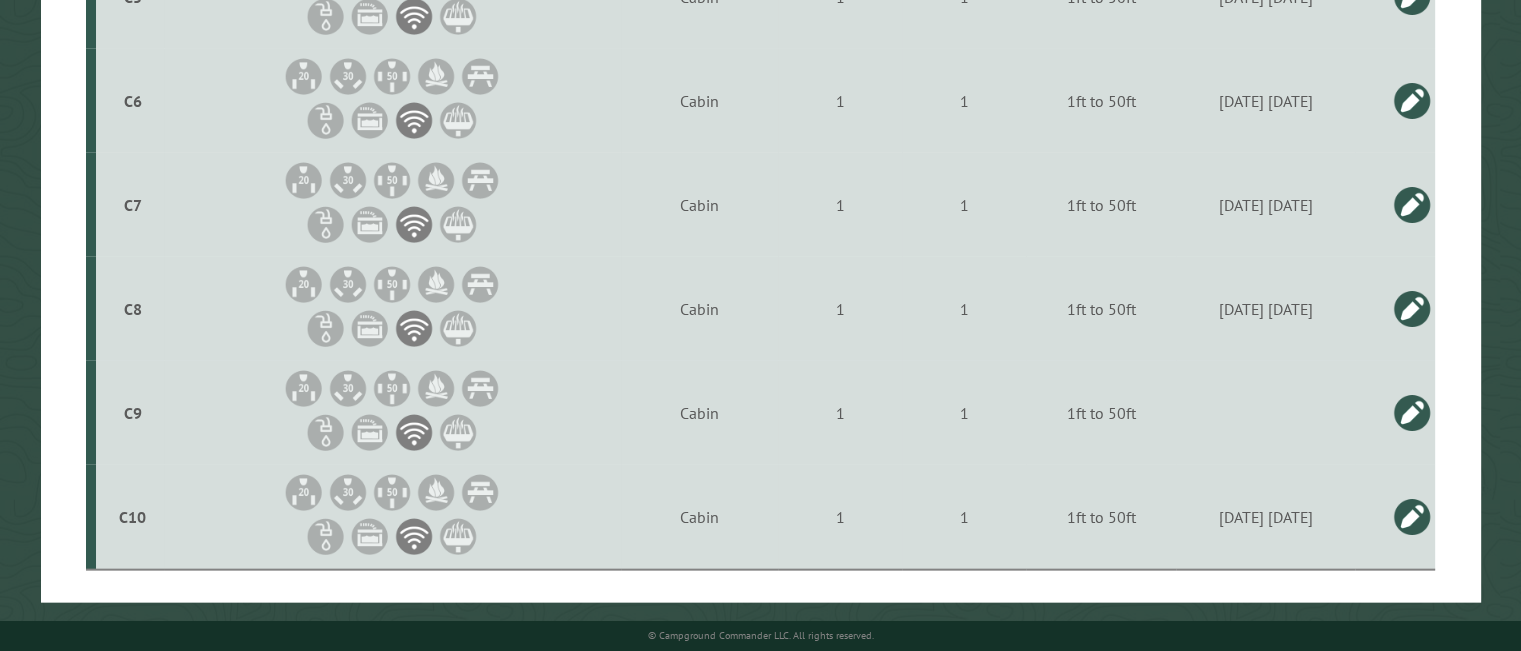 scroll, scrollTop: 12090, scrollLeft: 0, axis: vertical 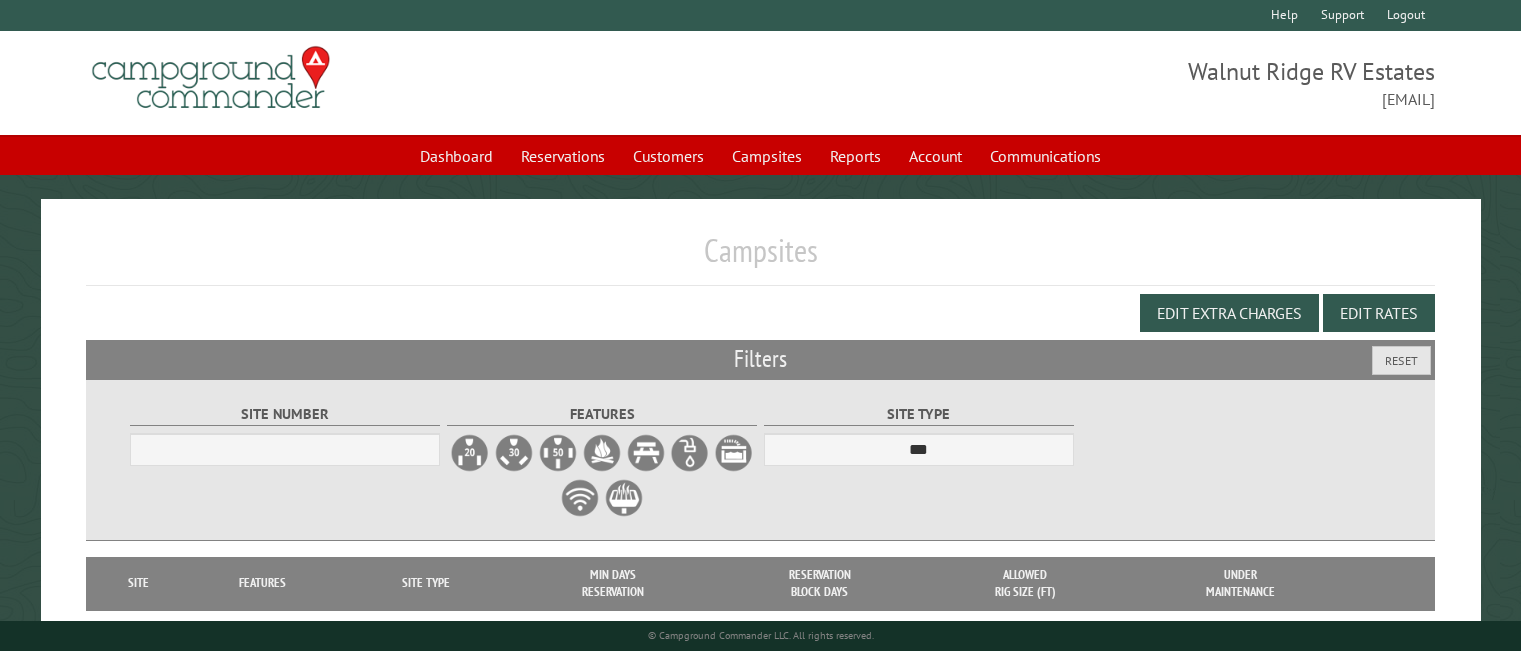 select on "***" 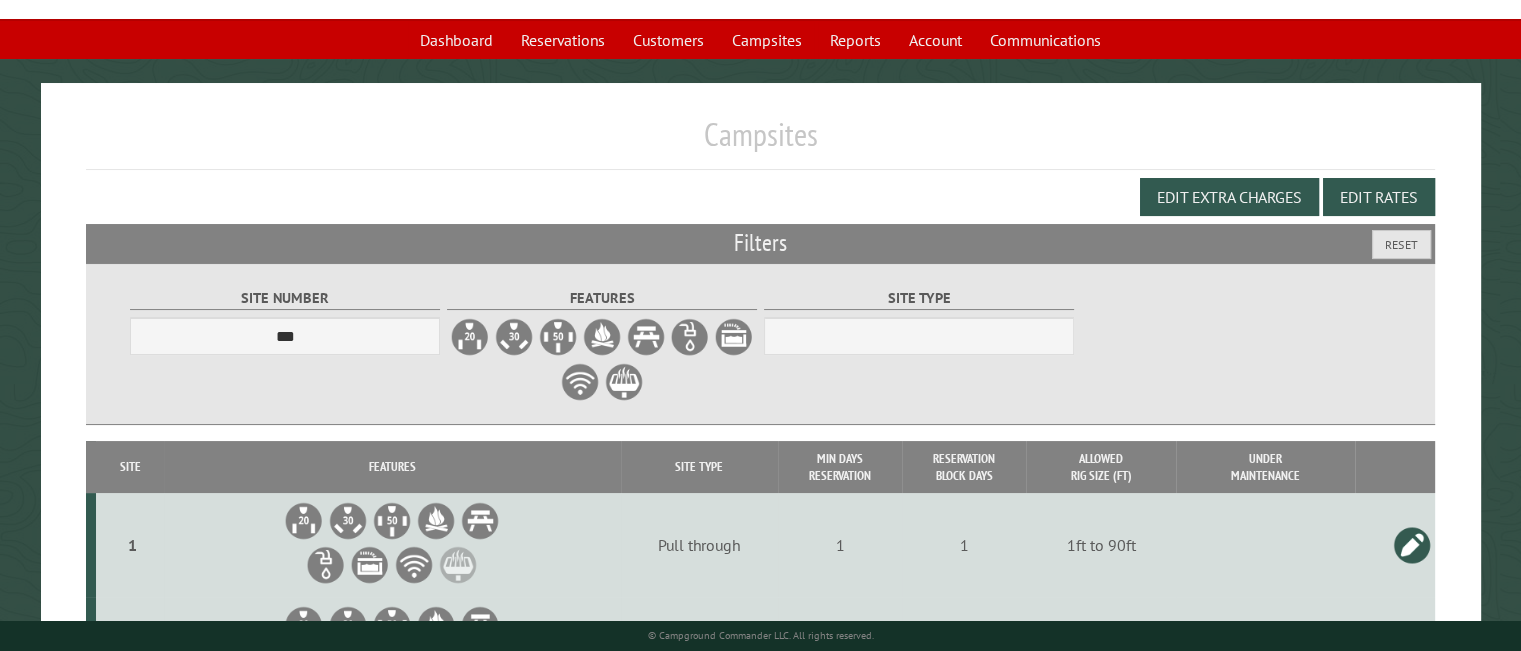 scroll, scrollTop: 116, scrollLeft: 0, axis: vertical 